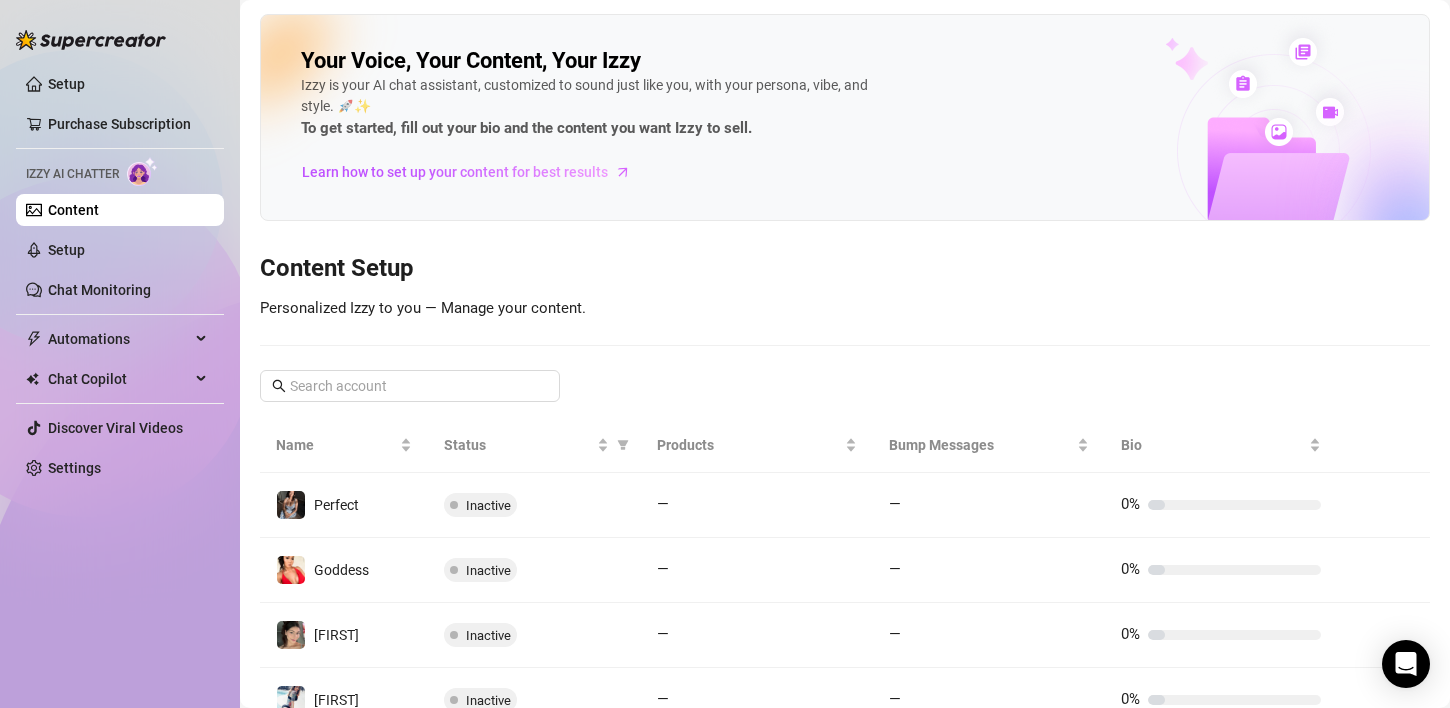 scroll, scrollTop: 0, scrollLeft: 0, axis: both 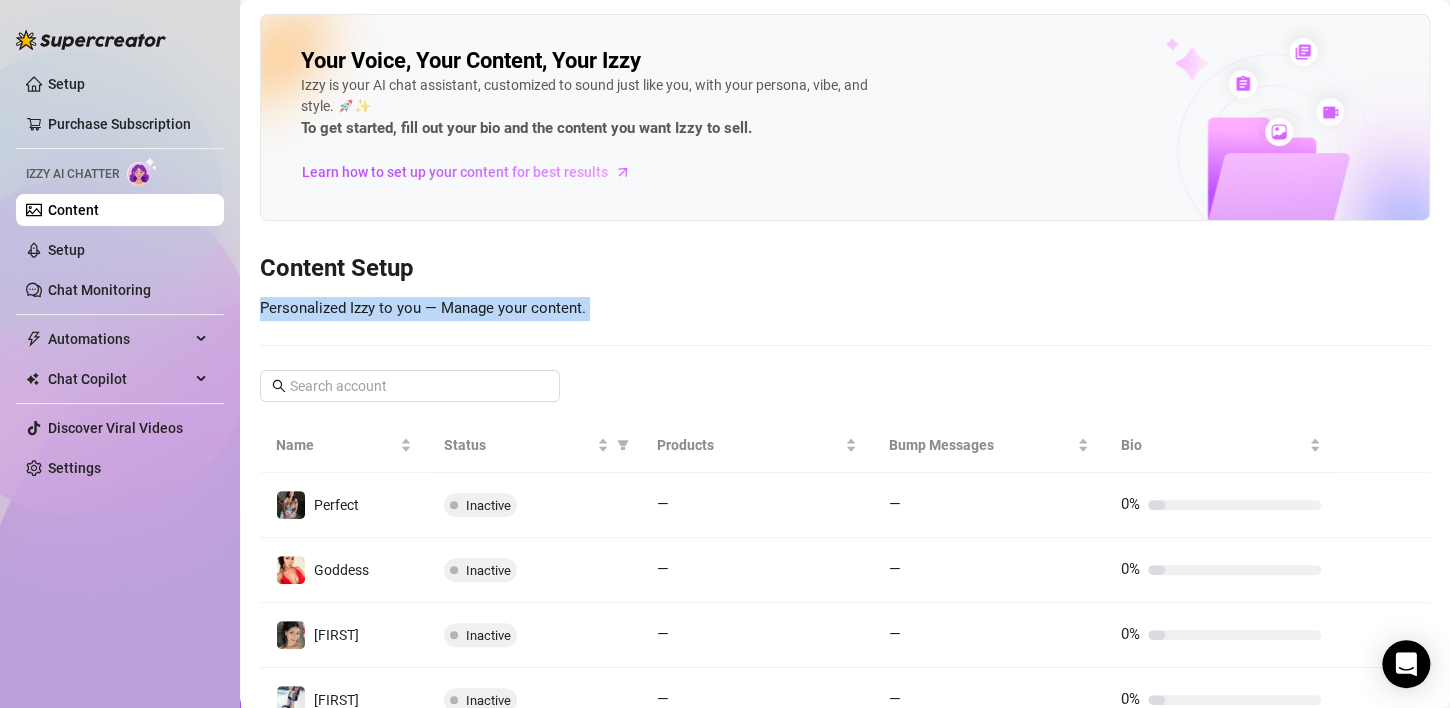 drag, startPoint x: 552, startPoint y: 372, endPoint x: 576, endPoint y: 249, distance: 125.31959 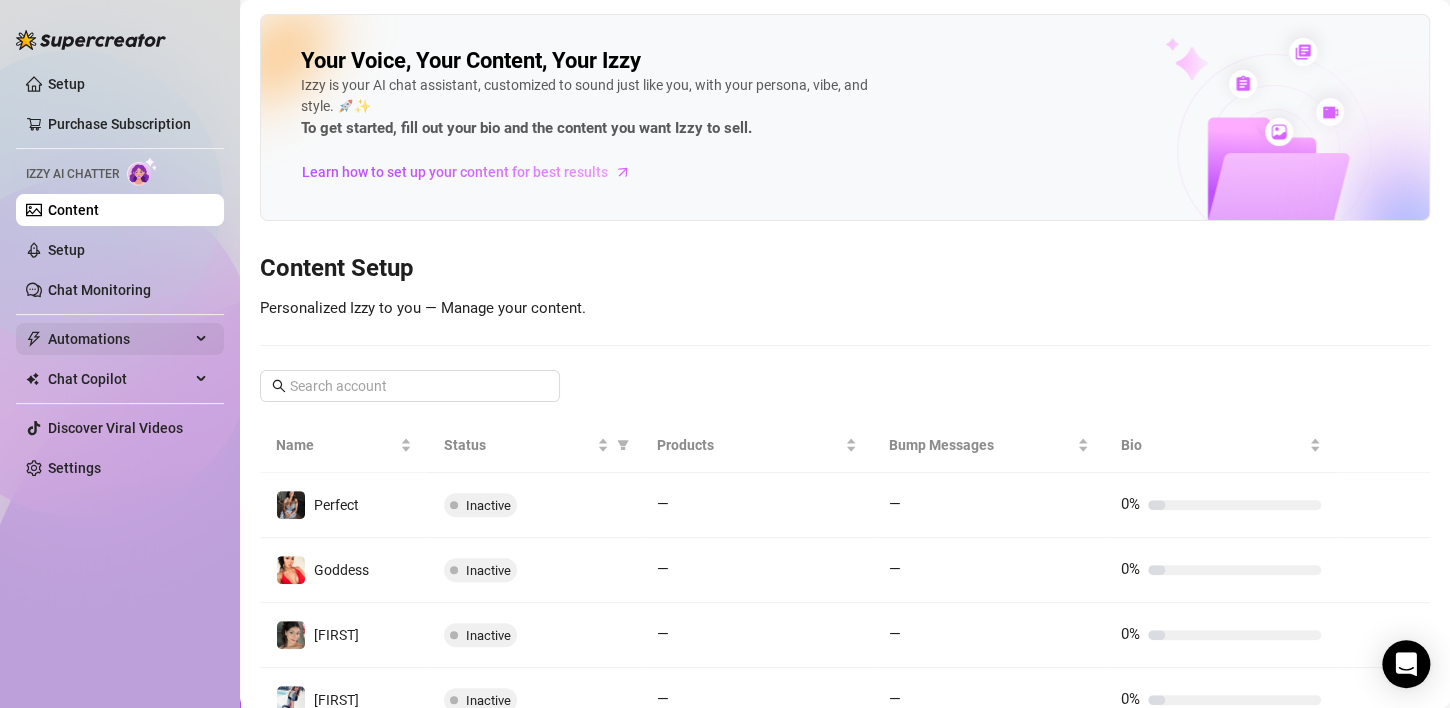 click on "Automations" at bounding box center (119, 339) 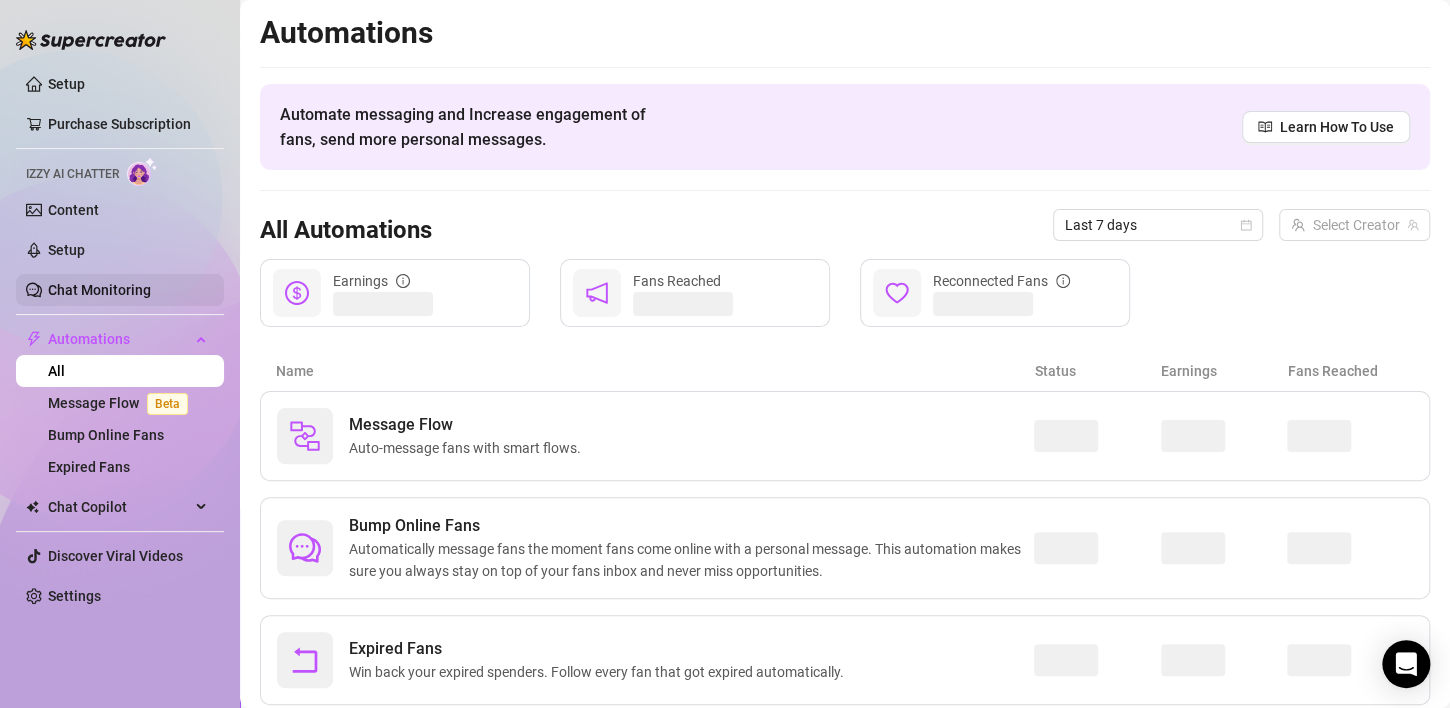 click on "Chat Monitoring" at bounding box center [99, 290] 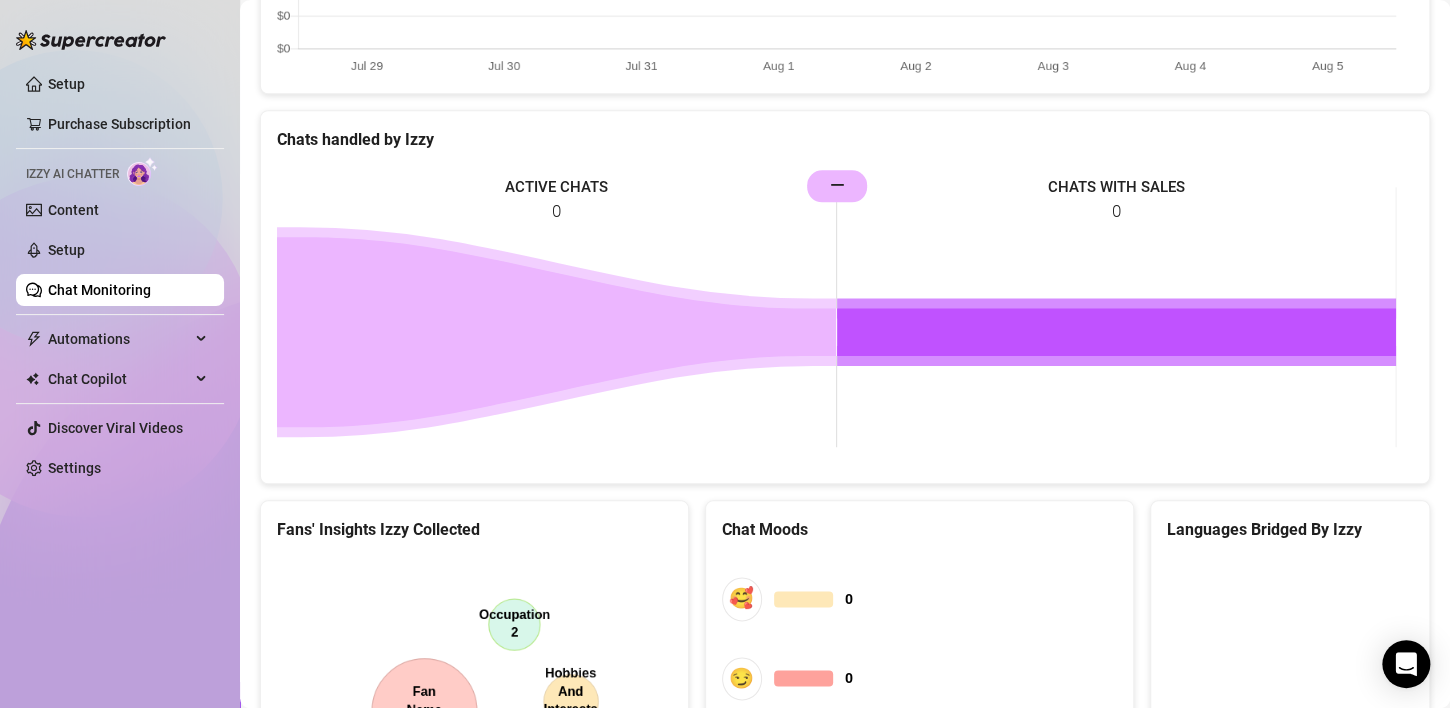 scroll, scrollTop: 845, scrollLeft: 0, axis: vertical 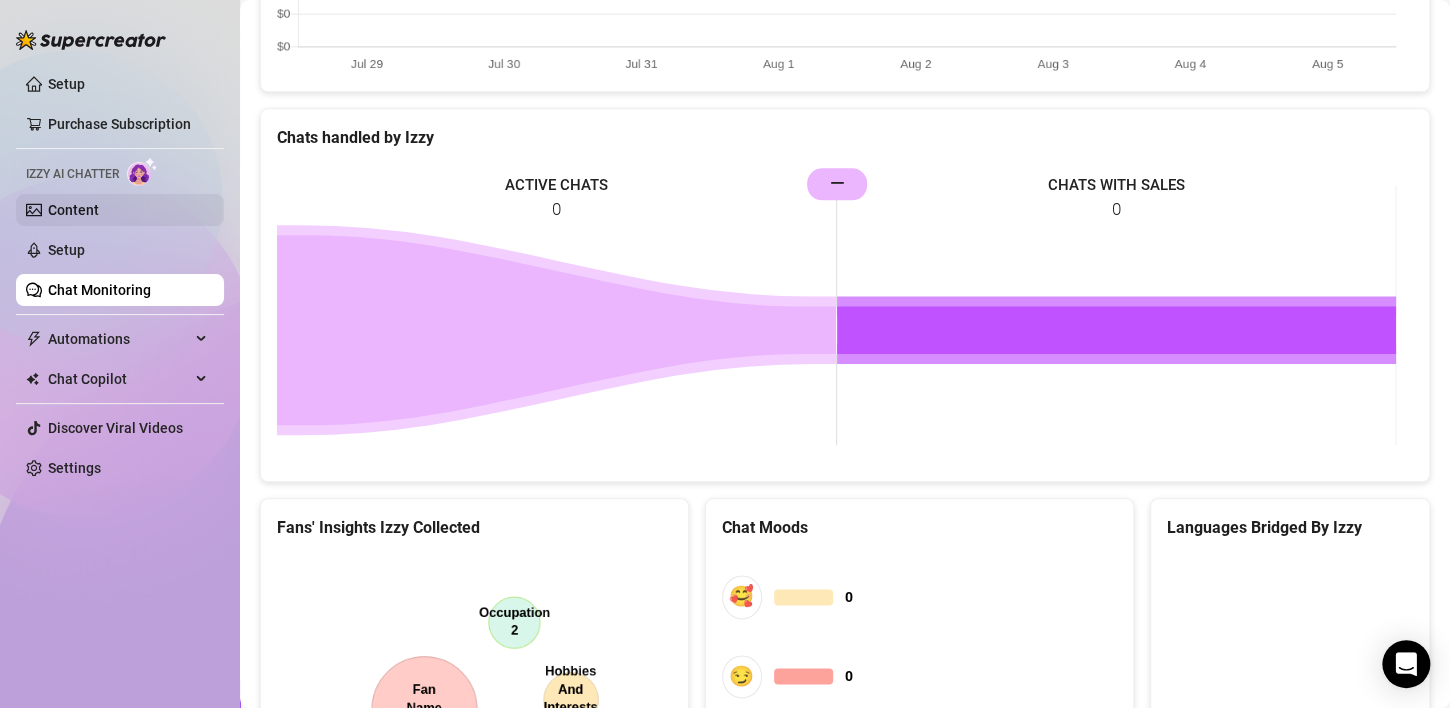 click on "Content" at bounding box center (73, 210) 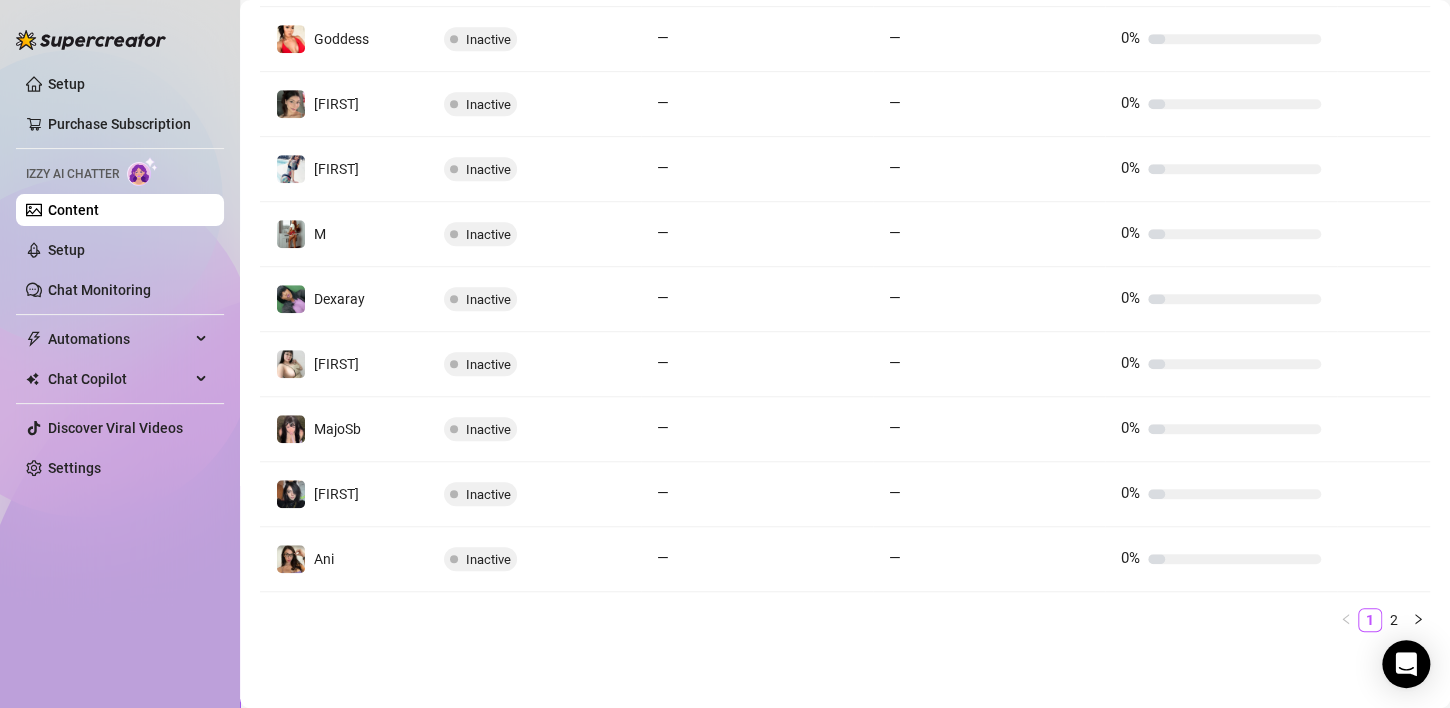 scroll, scrollTop: 0, scrollLeft: 0, axis: both 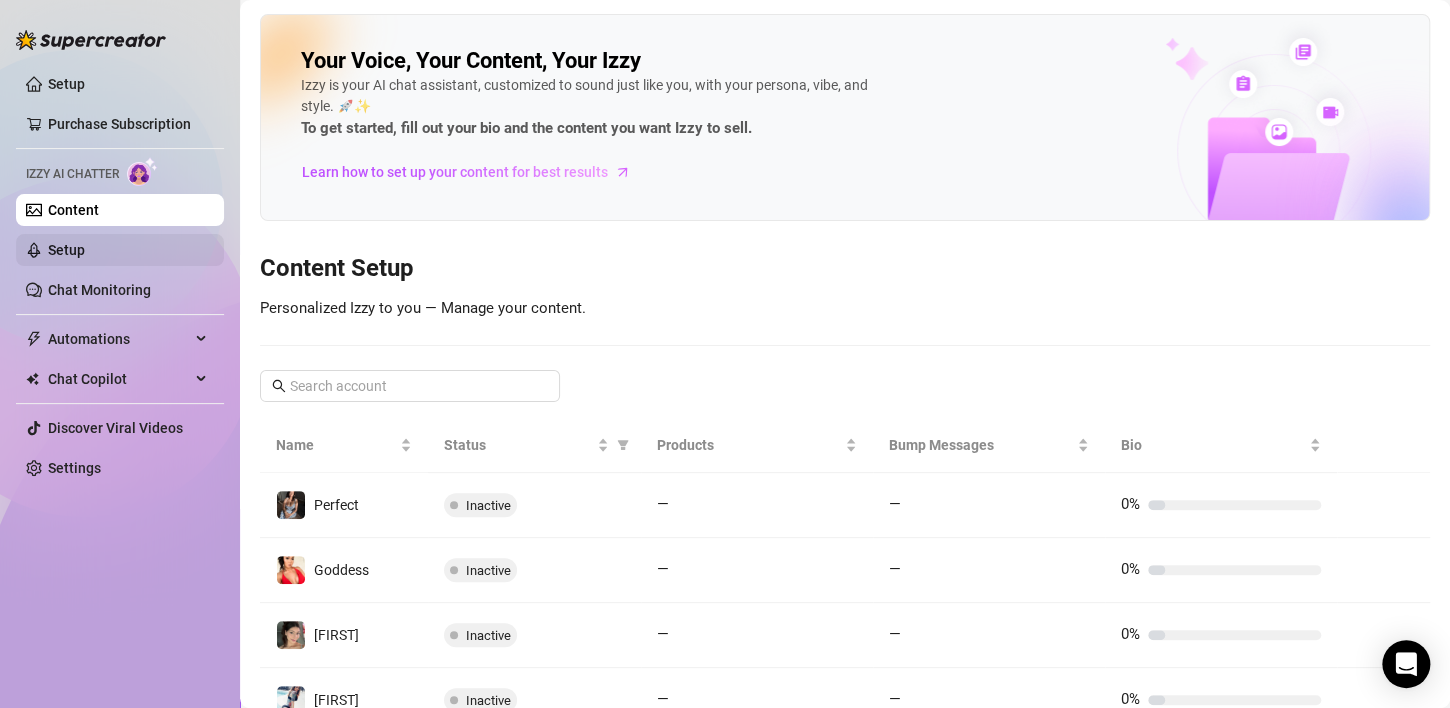 click on "Setup" at bounding box center [66, 250] 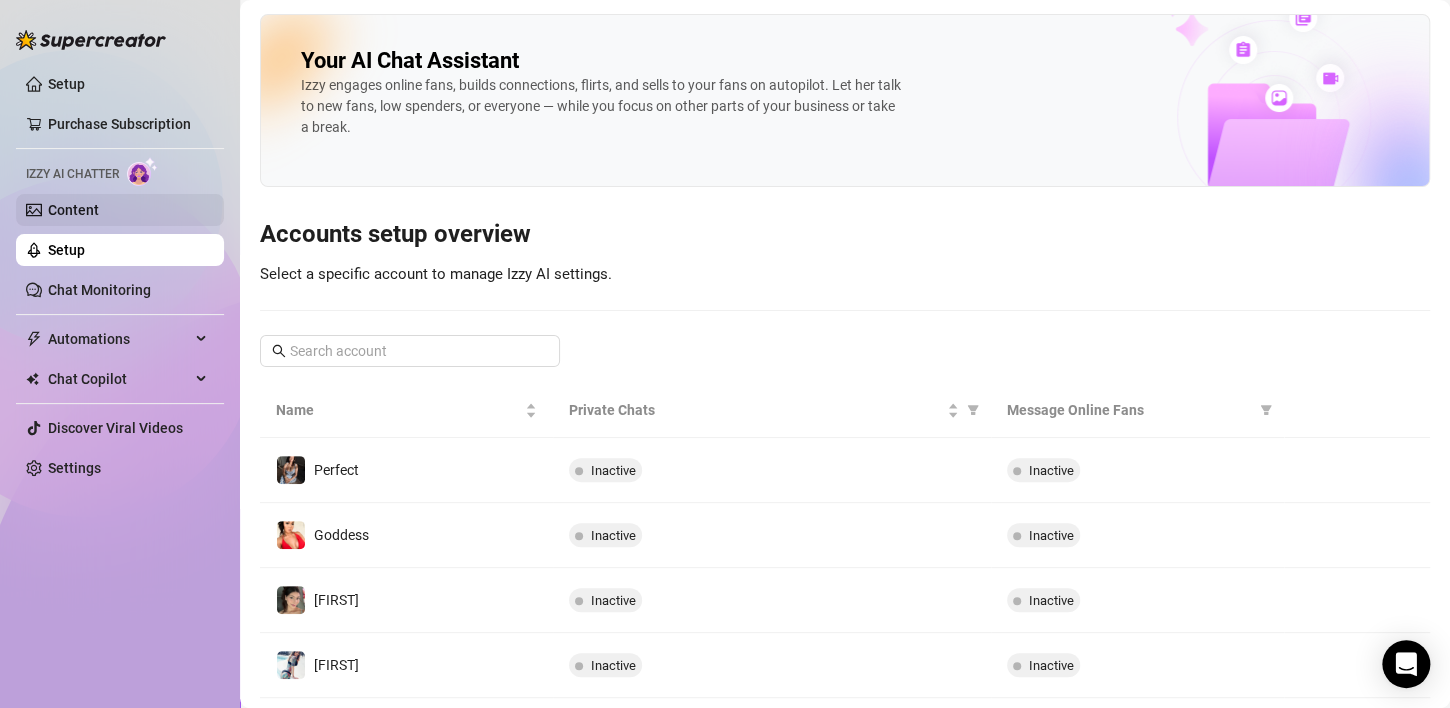 click on "Content" at bounding box center [73, 210] 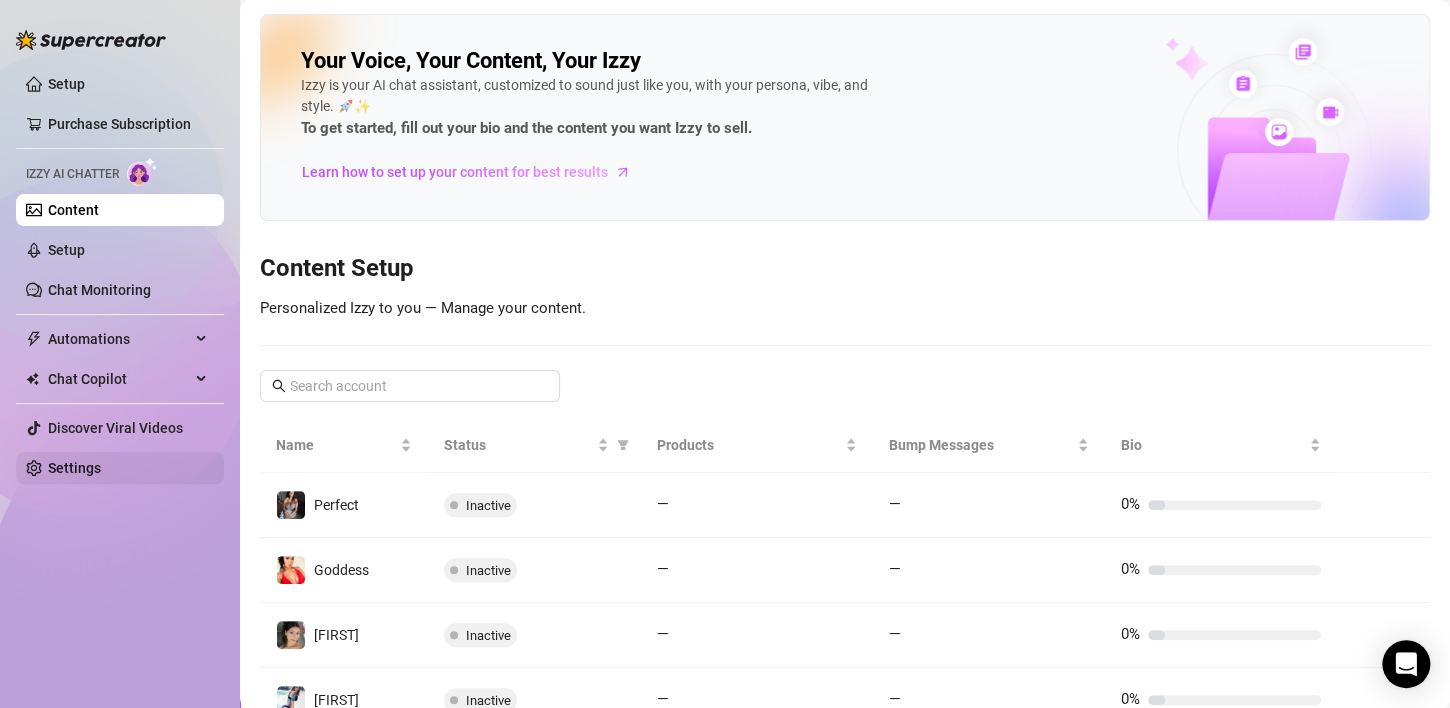 click on "Settings" at bounding box center [74, 468] 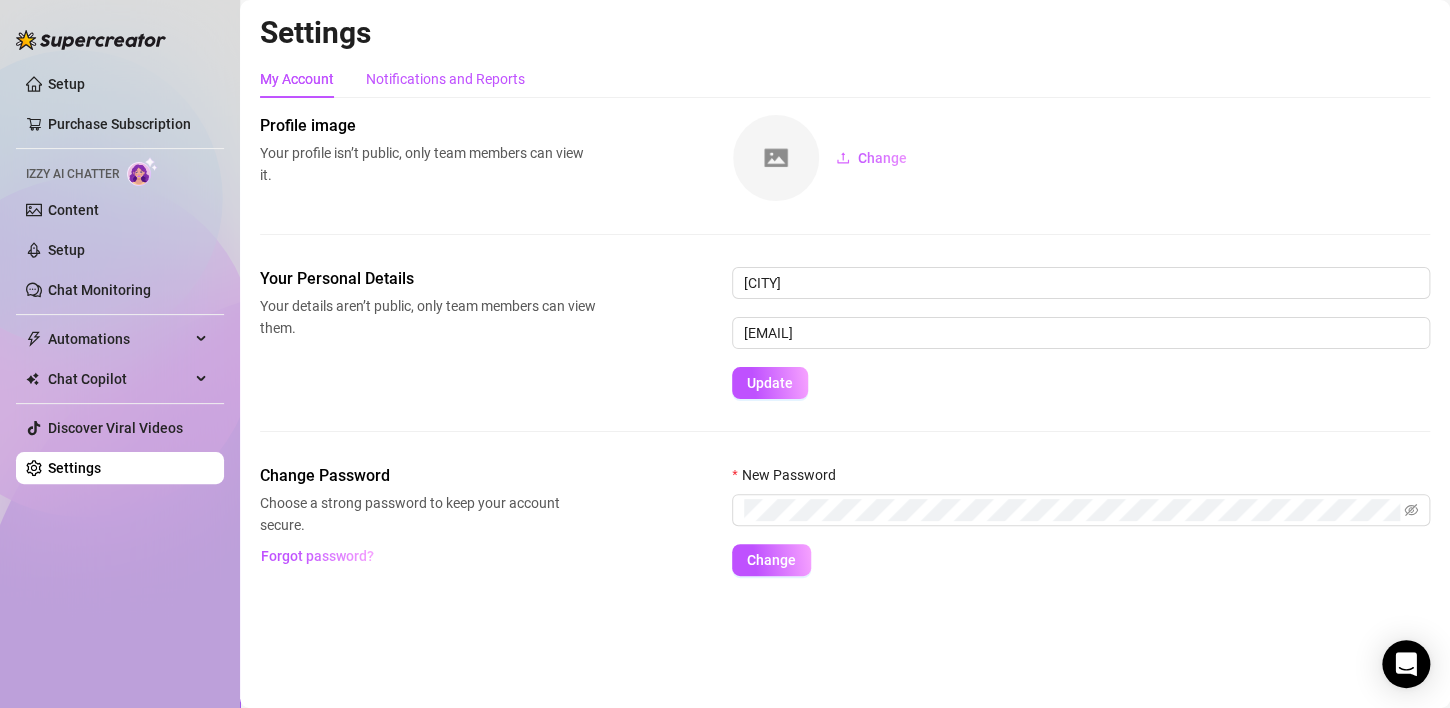 click on "Notifications and Reports" at bounding box center [445, 79] 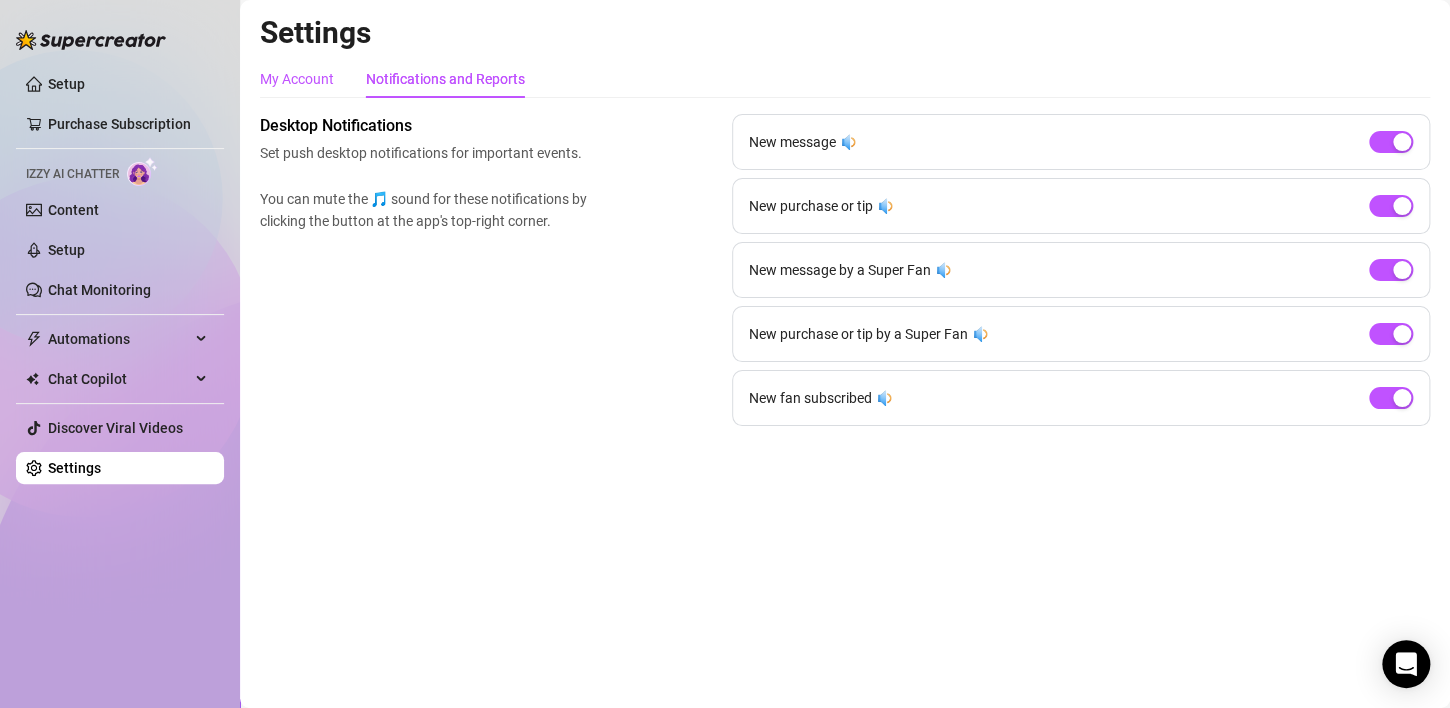 click on "My Account" at bounding box center (297, 79) 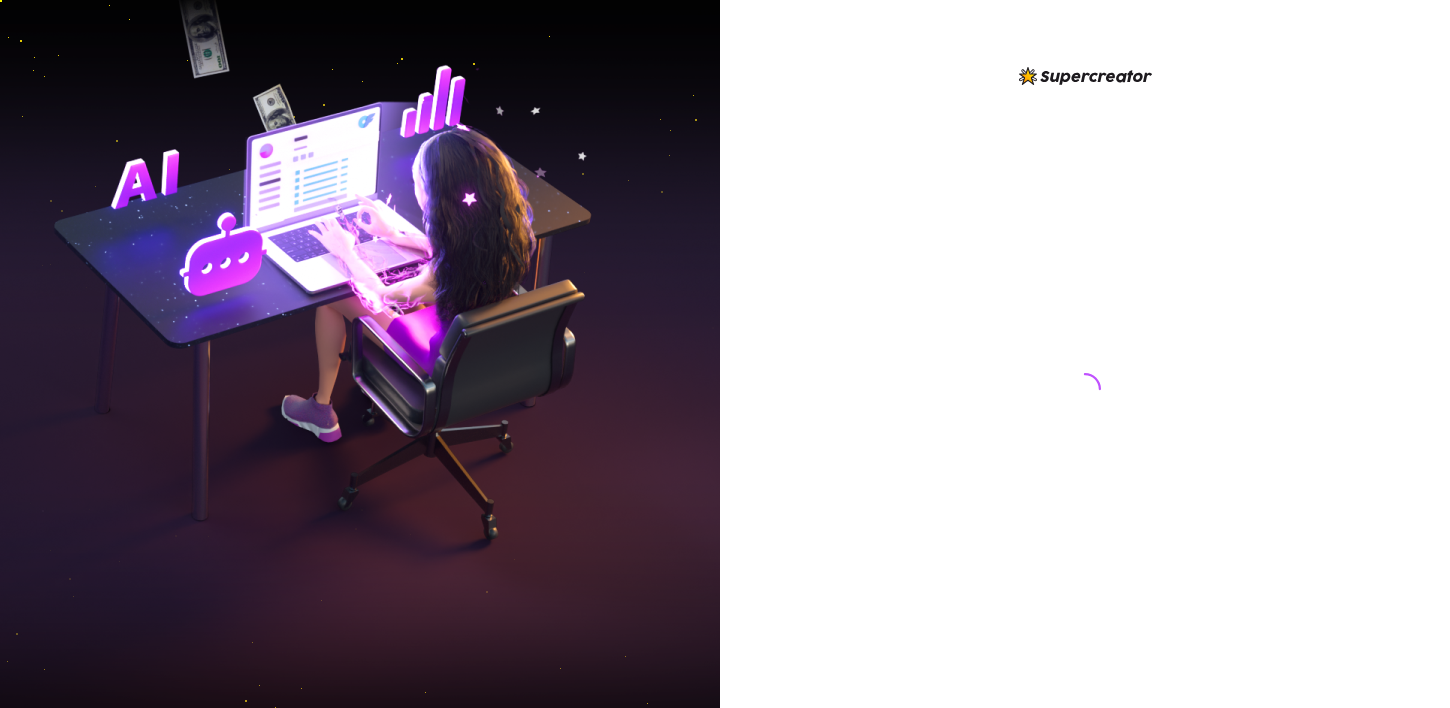 scroll, scrollTop: 0, scrollLeft: 0, axis: both 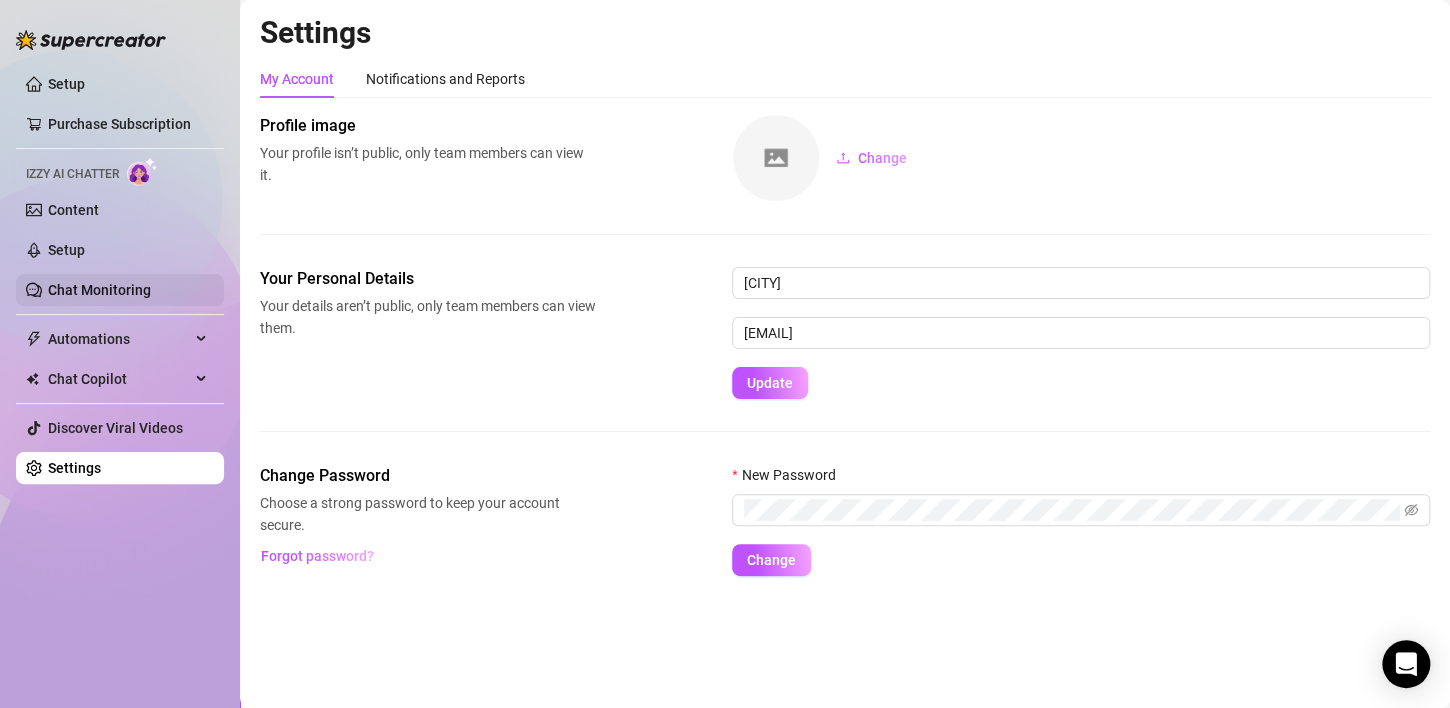 click on "Chat Monitoring" at bounding box center [99, 290] 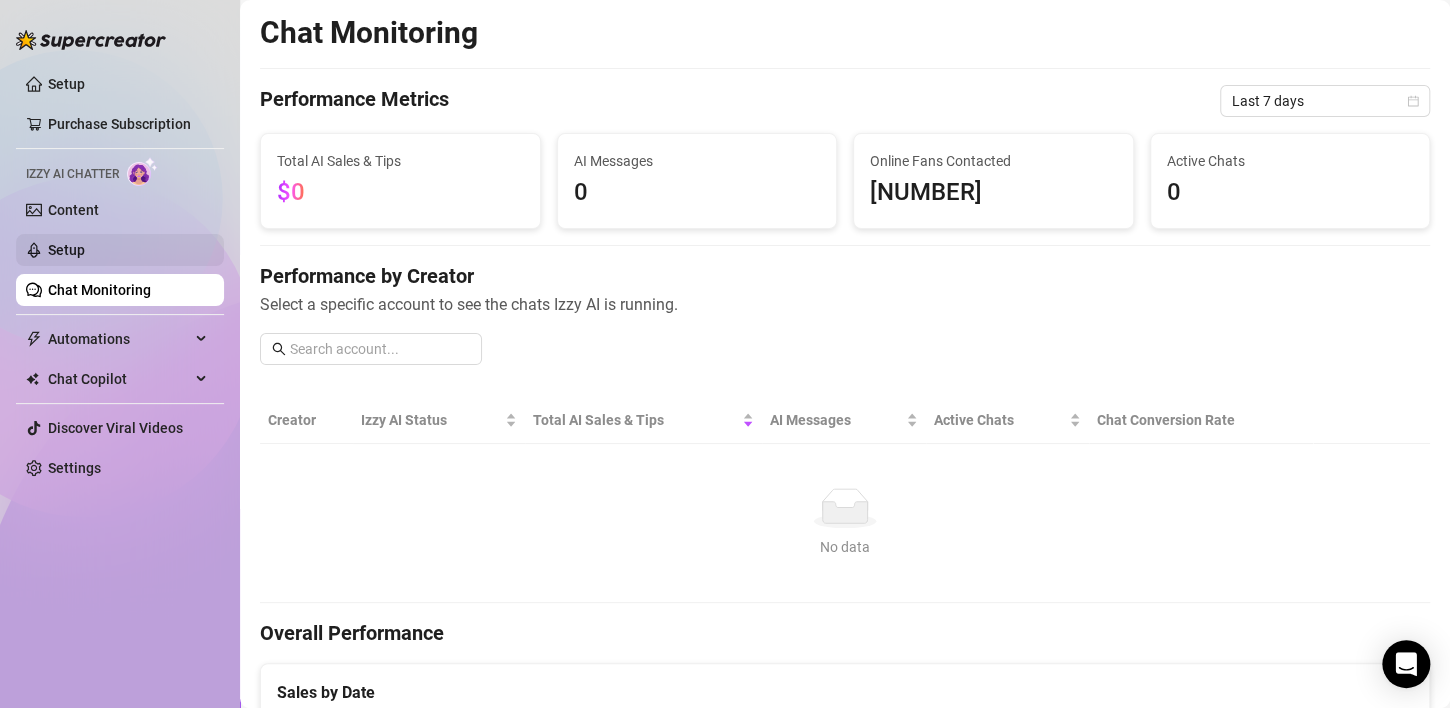 click on "Setup" at bounding box center (66, 250) 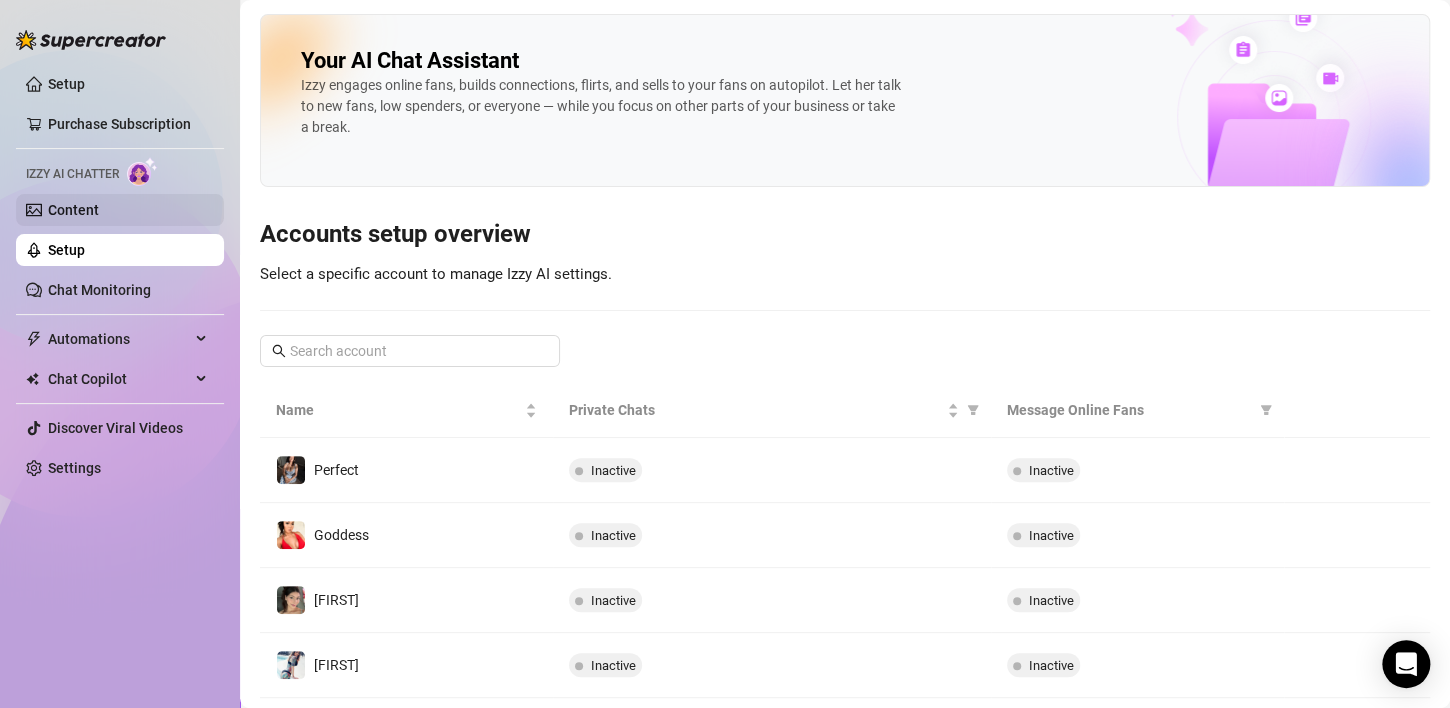 click on "Content" at bounding box center (73, 210) 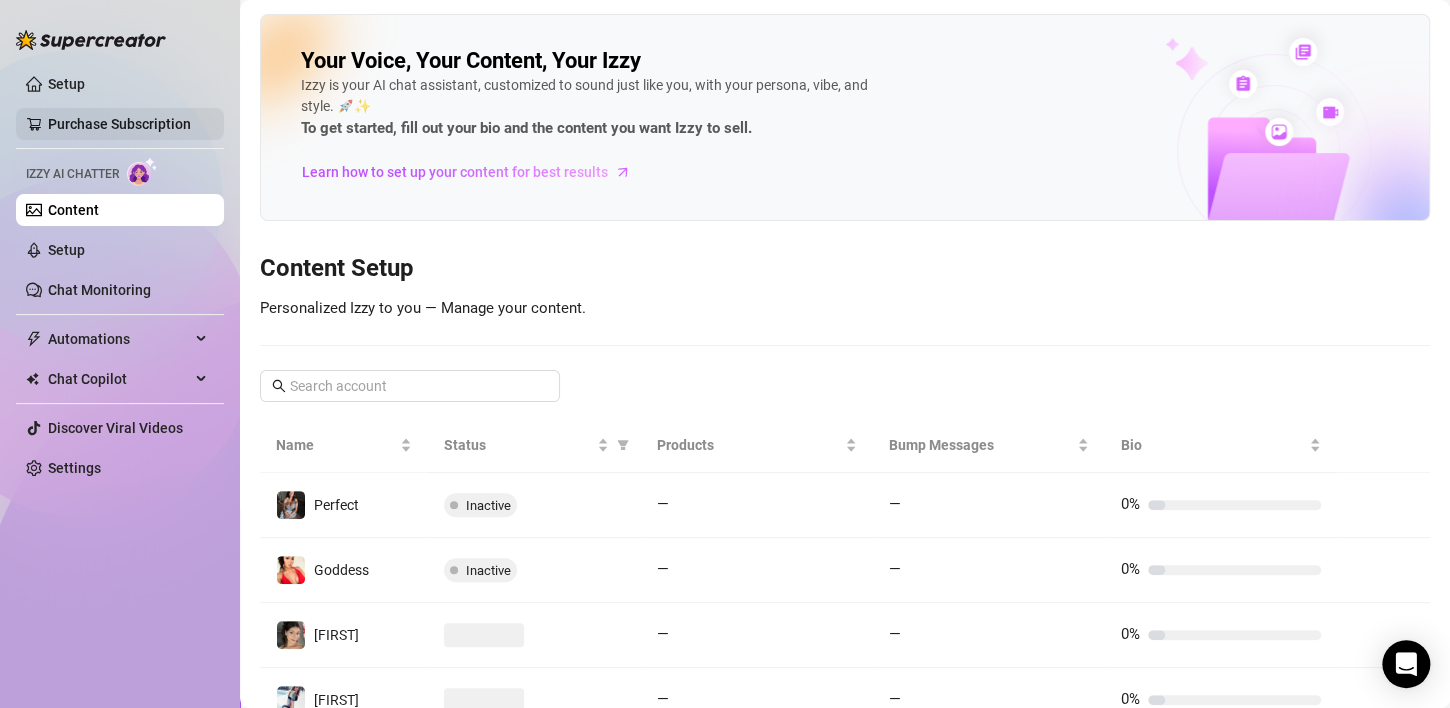 click on "Purchase Subscription" at bounding box center (119, 124) 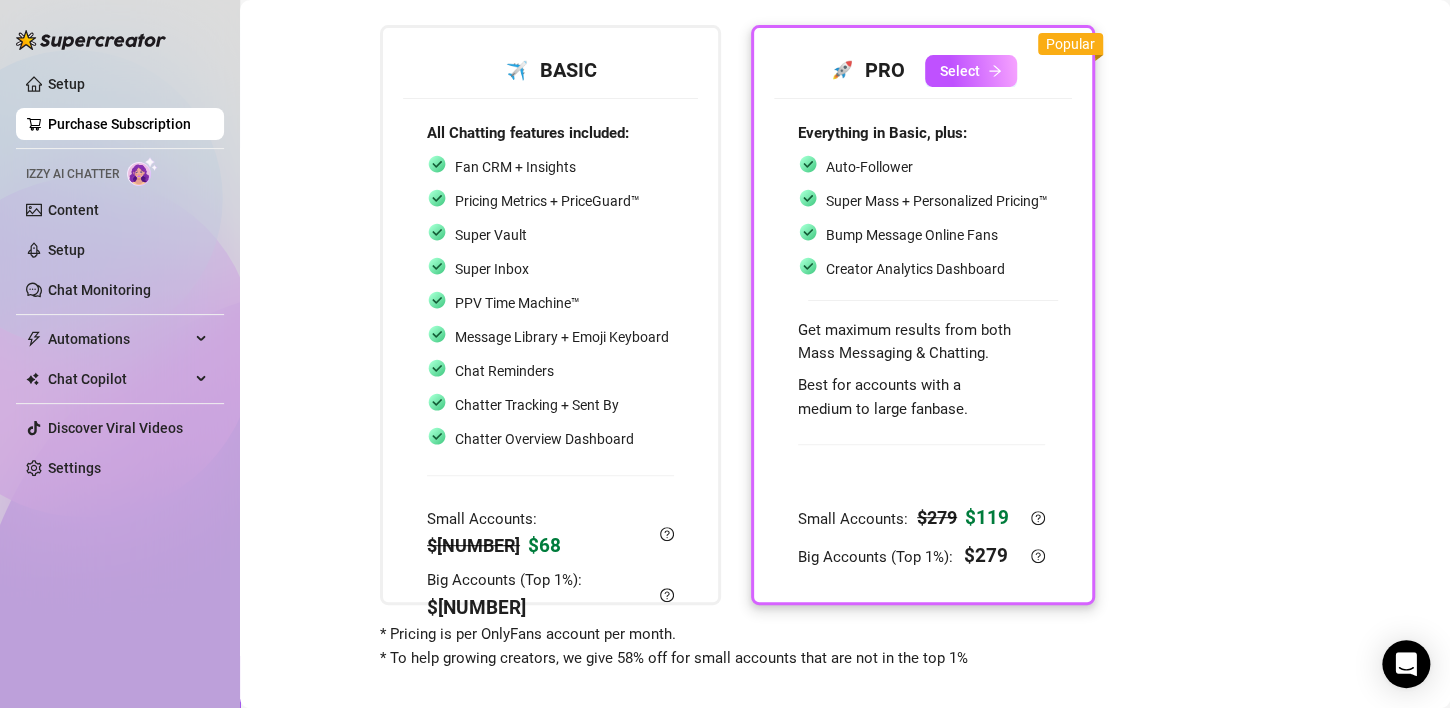 scroll, scrollTop: 129, scrollLeft: 0, axis: vertical 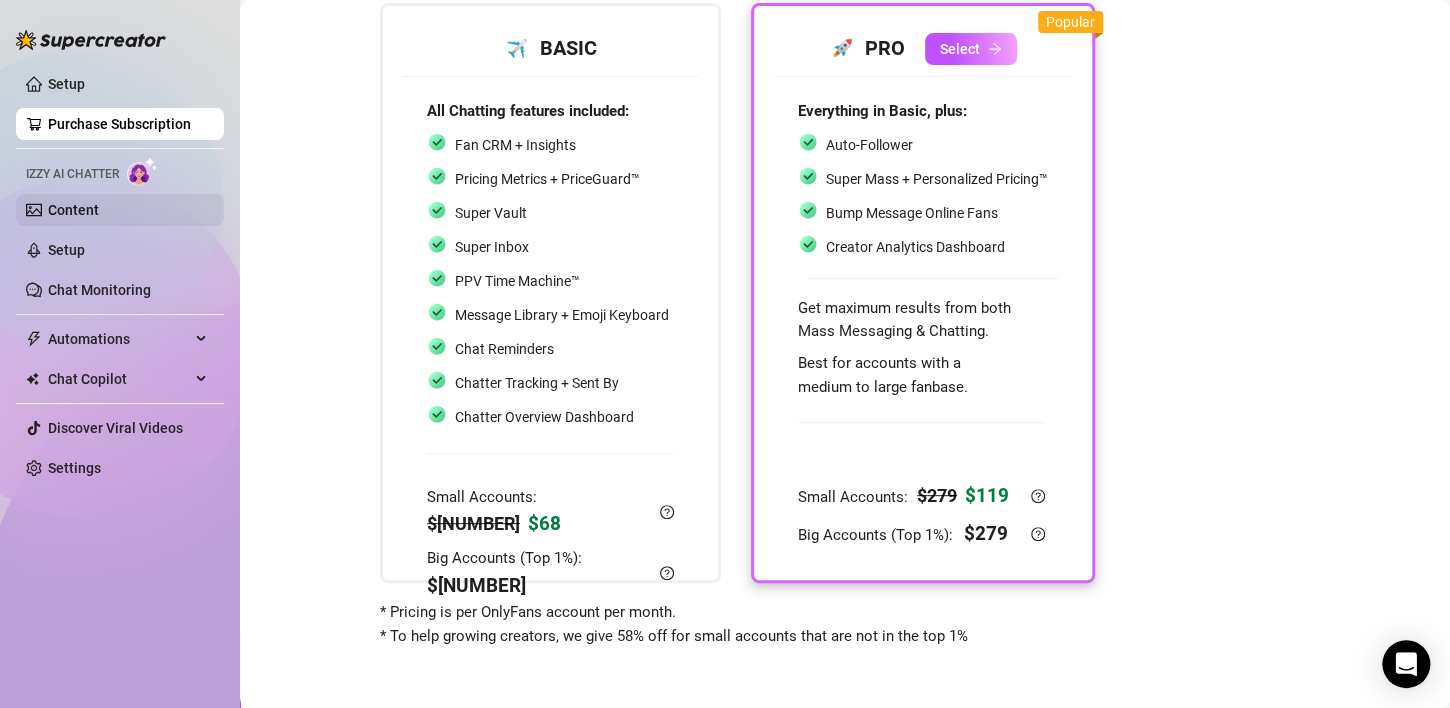 click on "Content" at bounding box center [73, 210] 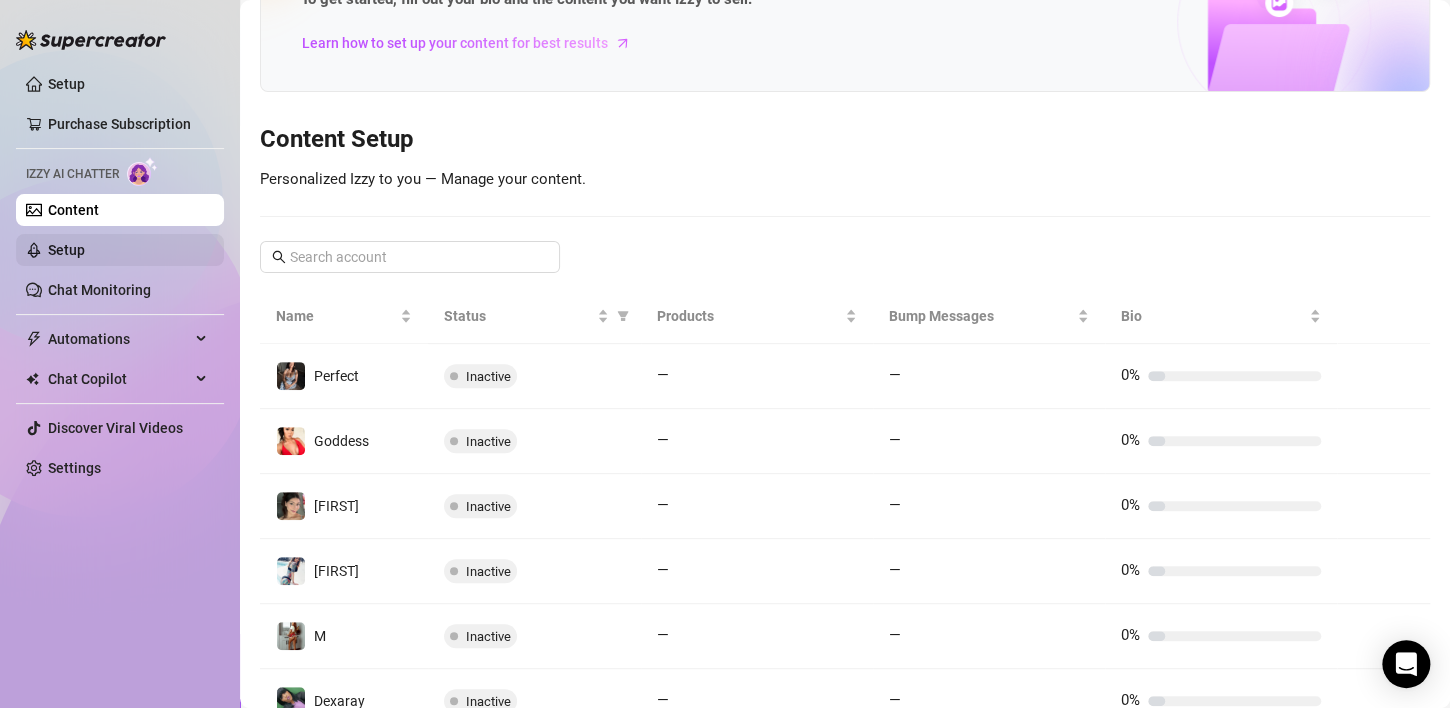 scroll, scrollTop: 0, scrollLeft: 0, axis: both 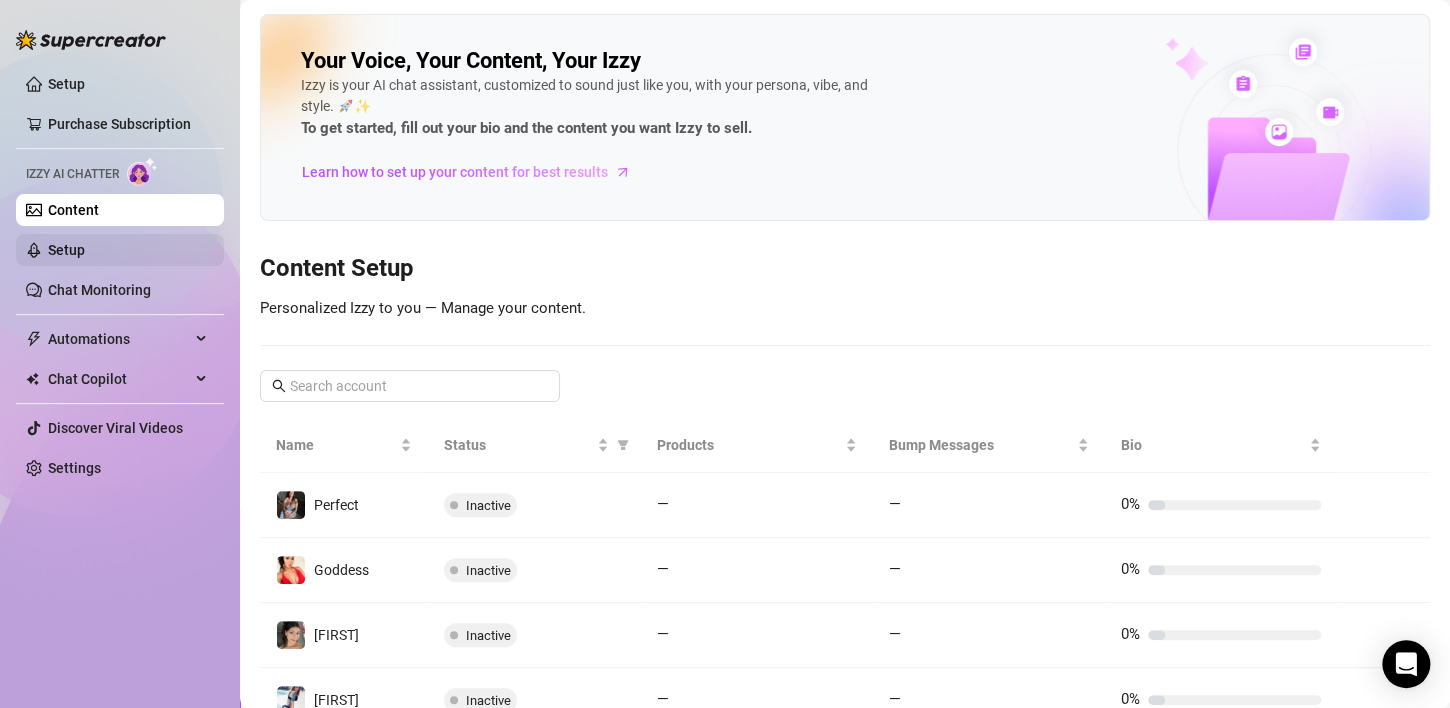 click on "Setup" at bounding box center (66, 250) 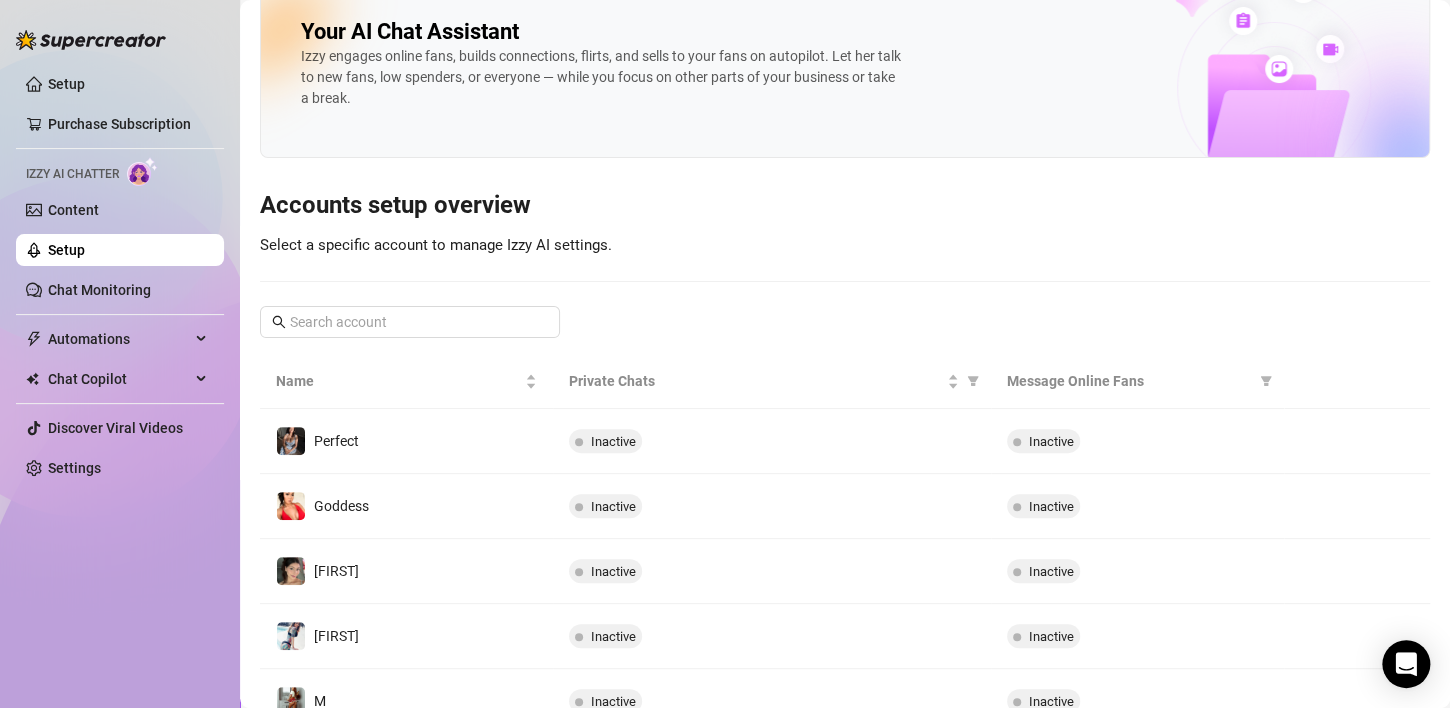scroll, scrollTop: 22, scrollLeft: 0, axis: vertical 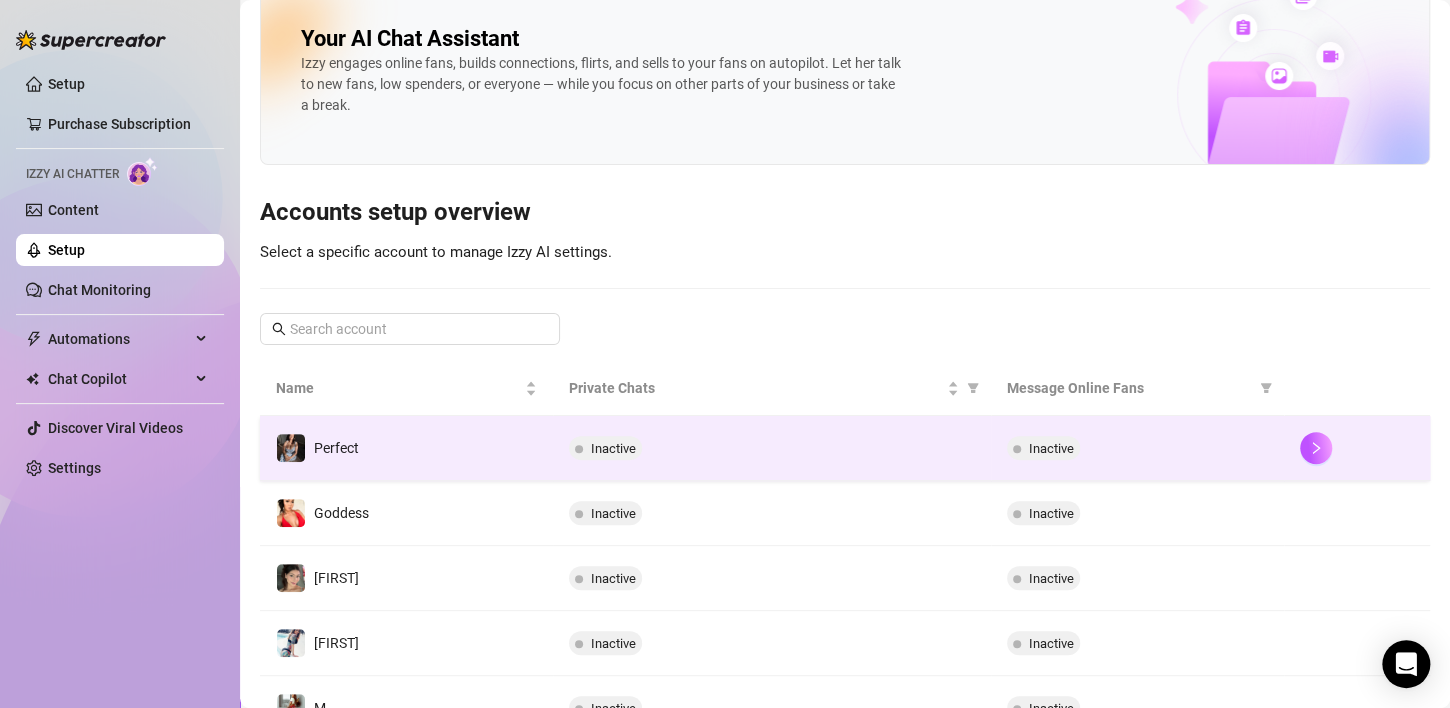 click on "Inactive" at bounding box center (772, 448) 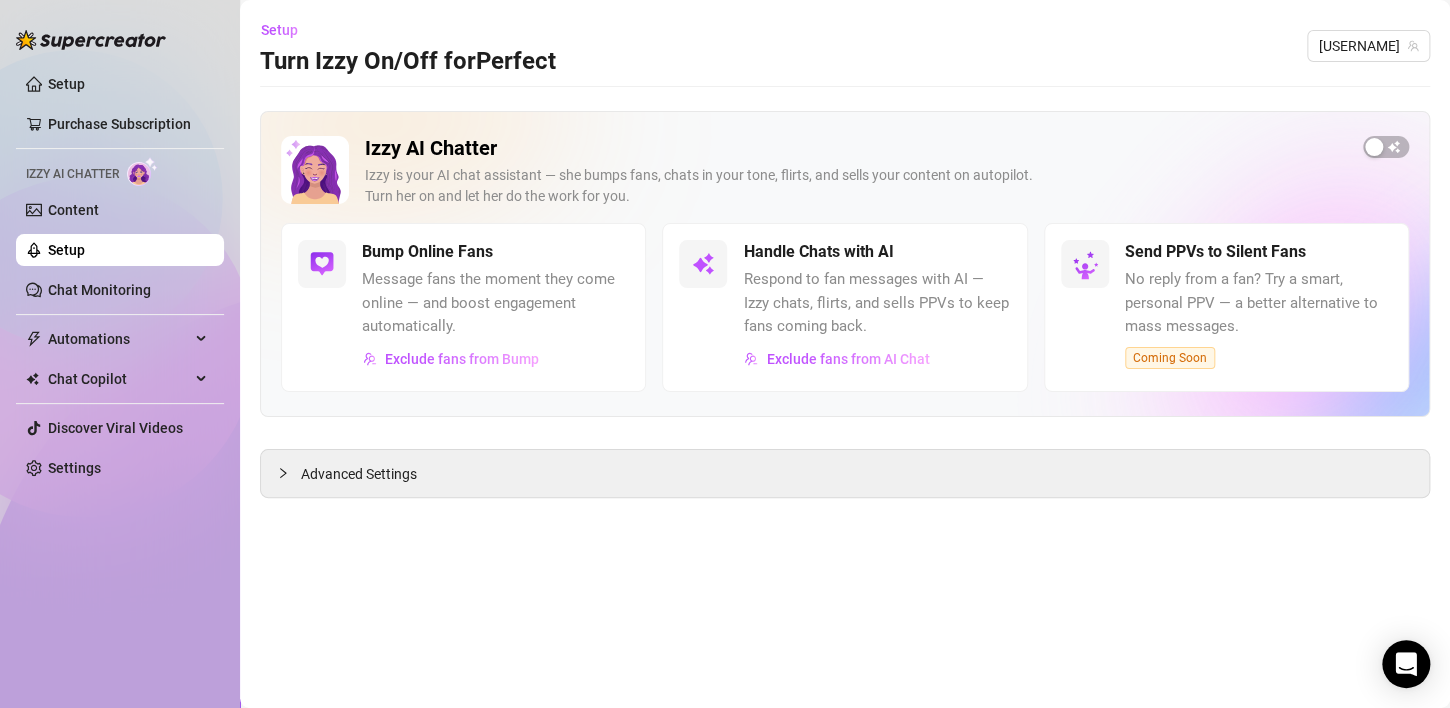 scroll, scrollTop: 0, scrollLeft: 0, axis: both 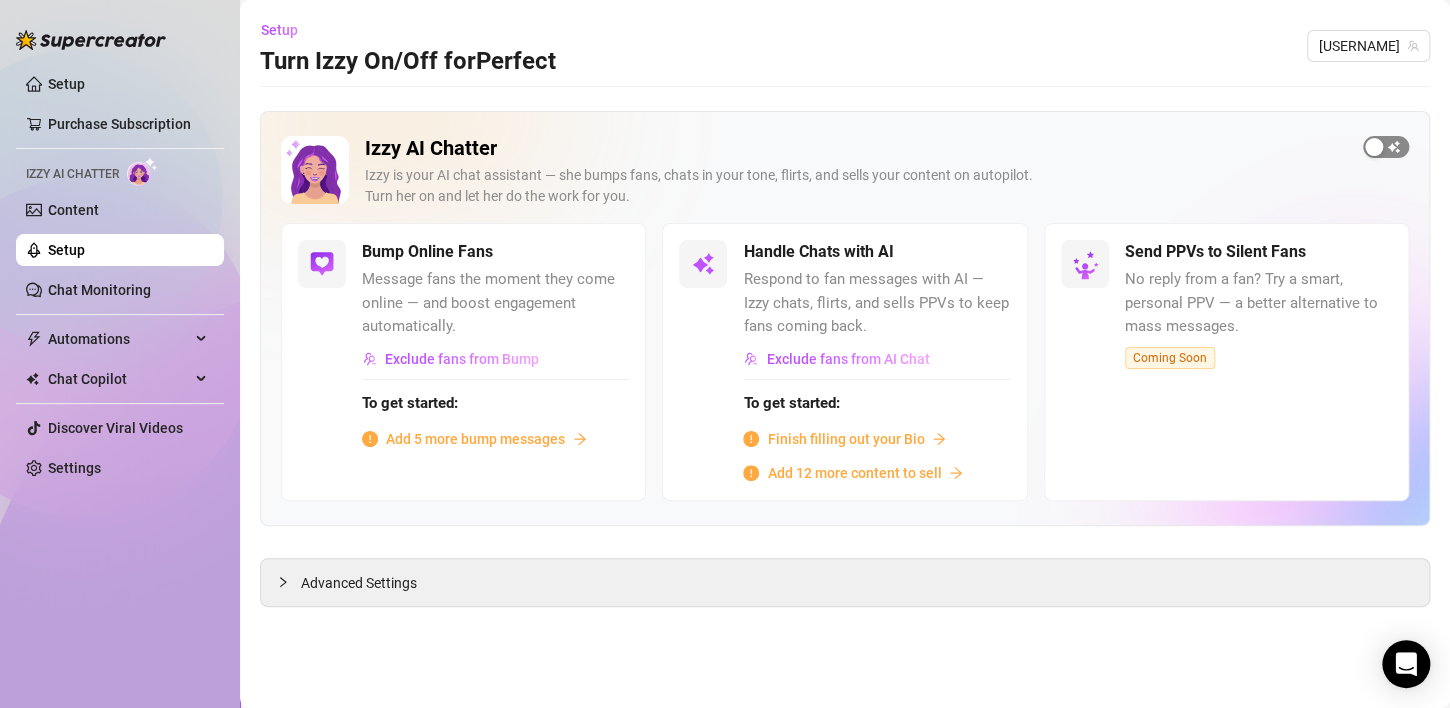 click at bounding box center [1374, 147] 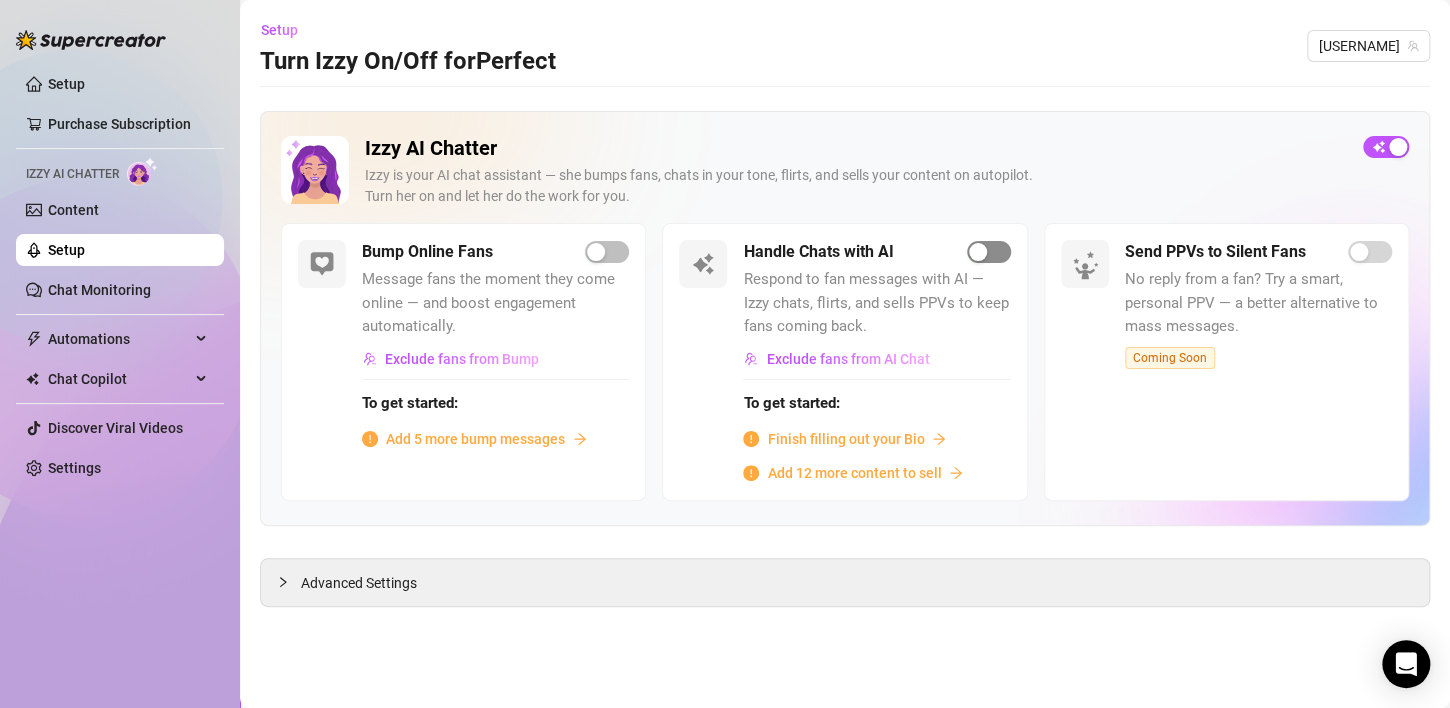 click at bounding box center [989, 252] 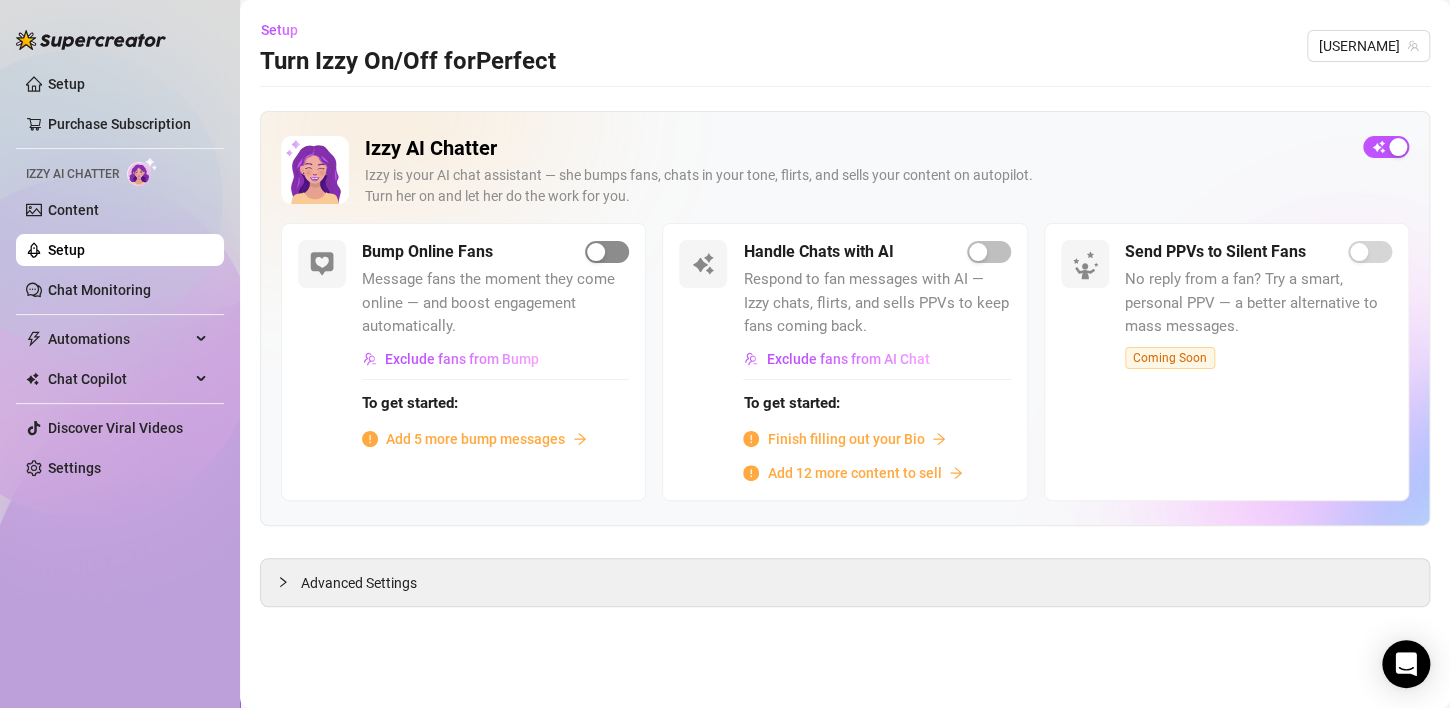click at bounding box center [607, 252] 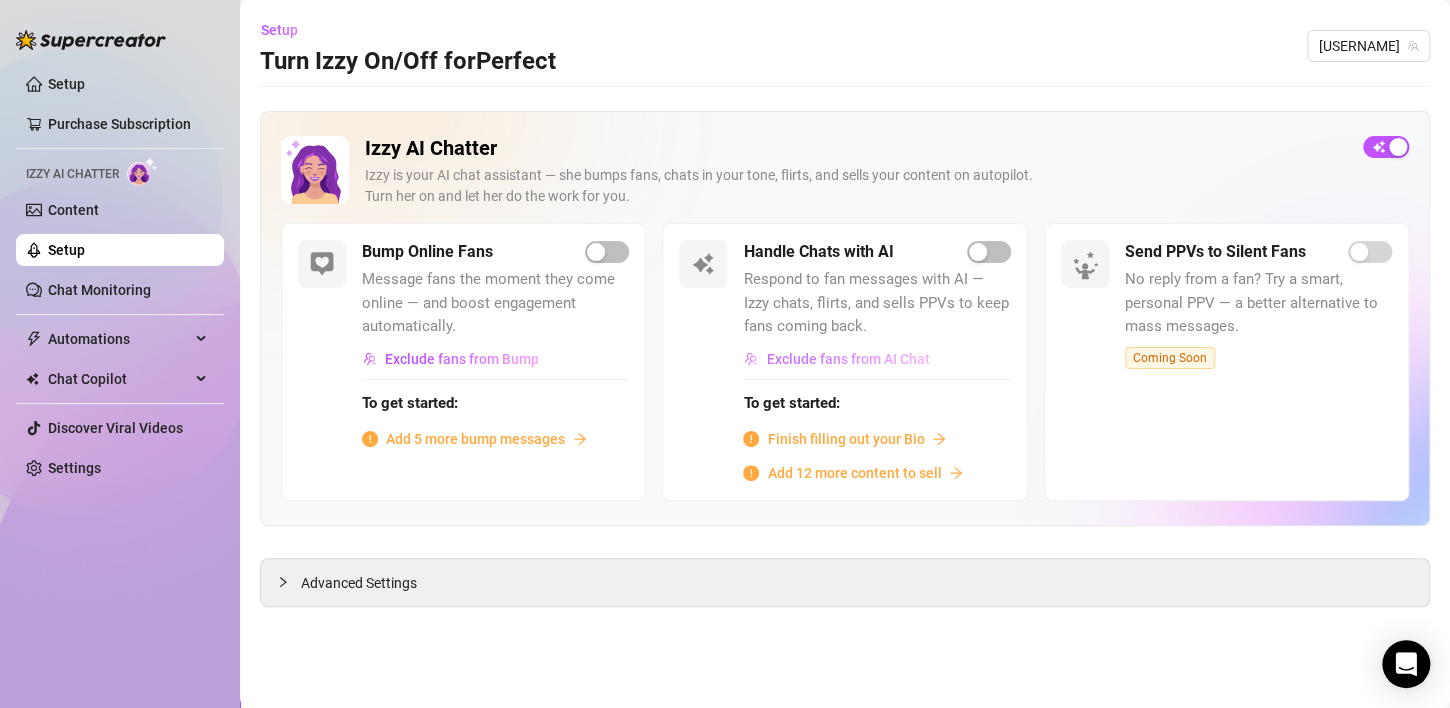 click on "Exclude fans from AI Chat" at bounding box center [847, 359] 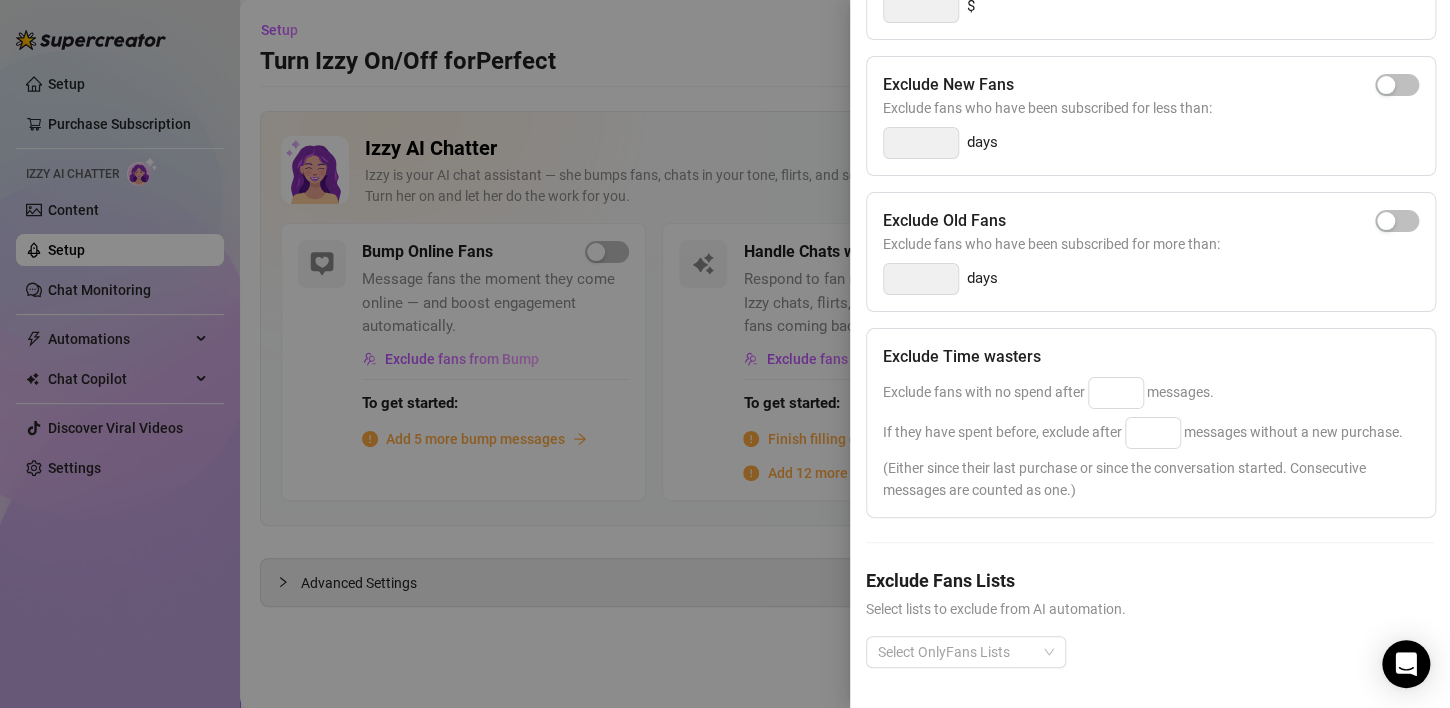scroll, scrollTop: 0, scrollLeft: 0, axis: both 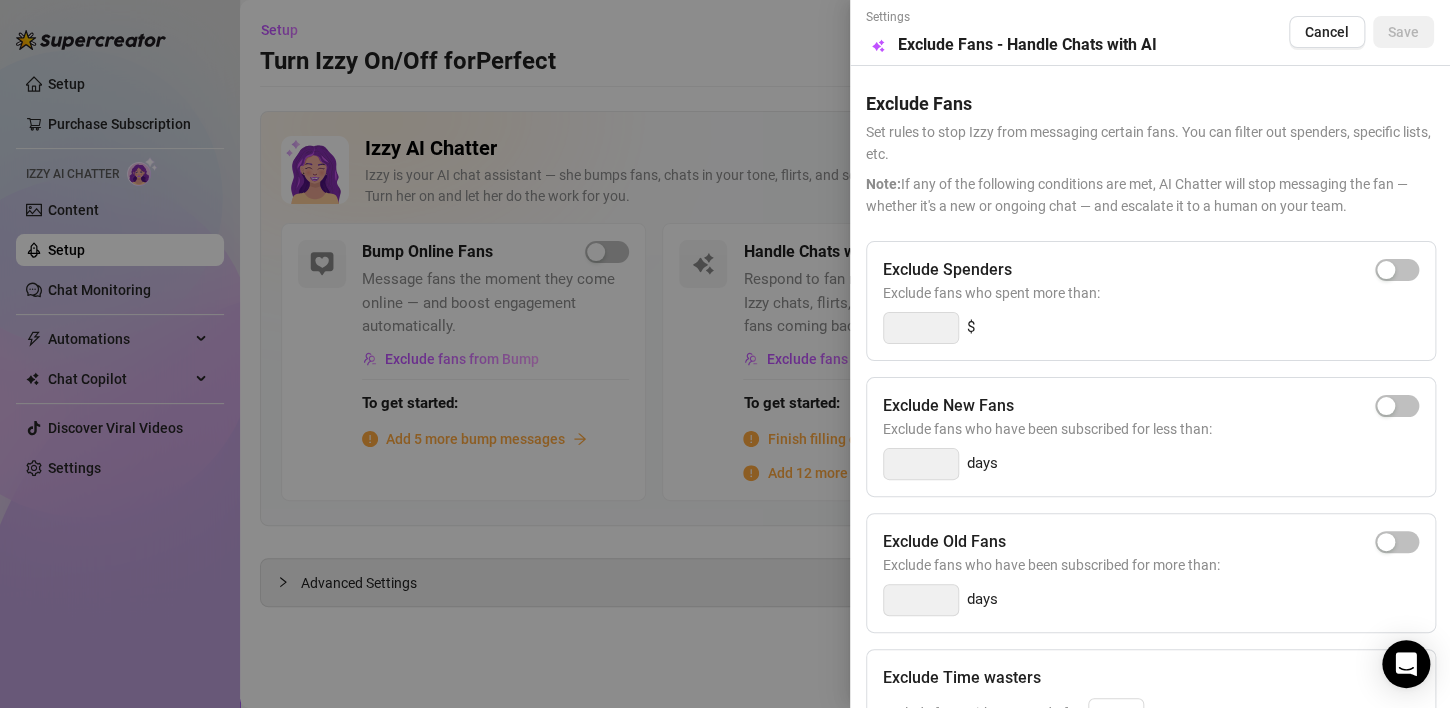 click at bounding box center (725, 354) 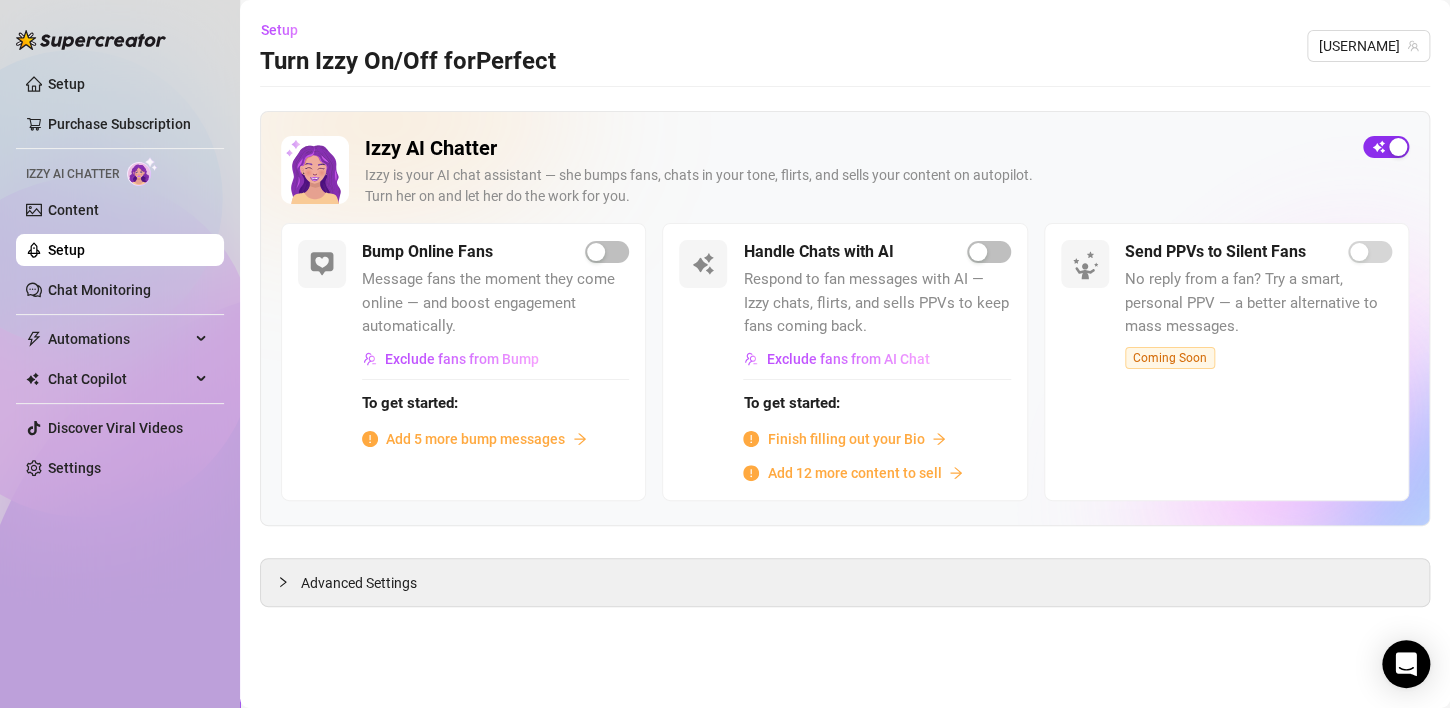 click at bounding box center (1386, 147) 